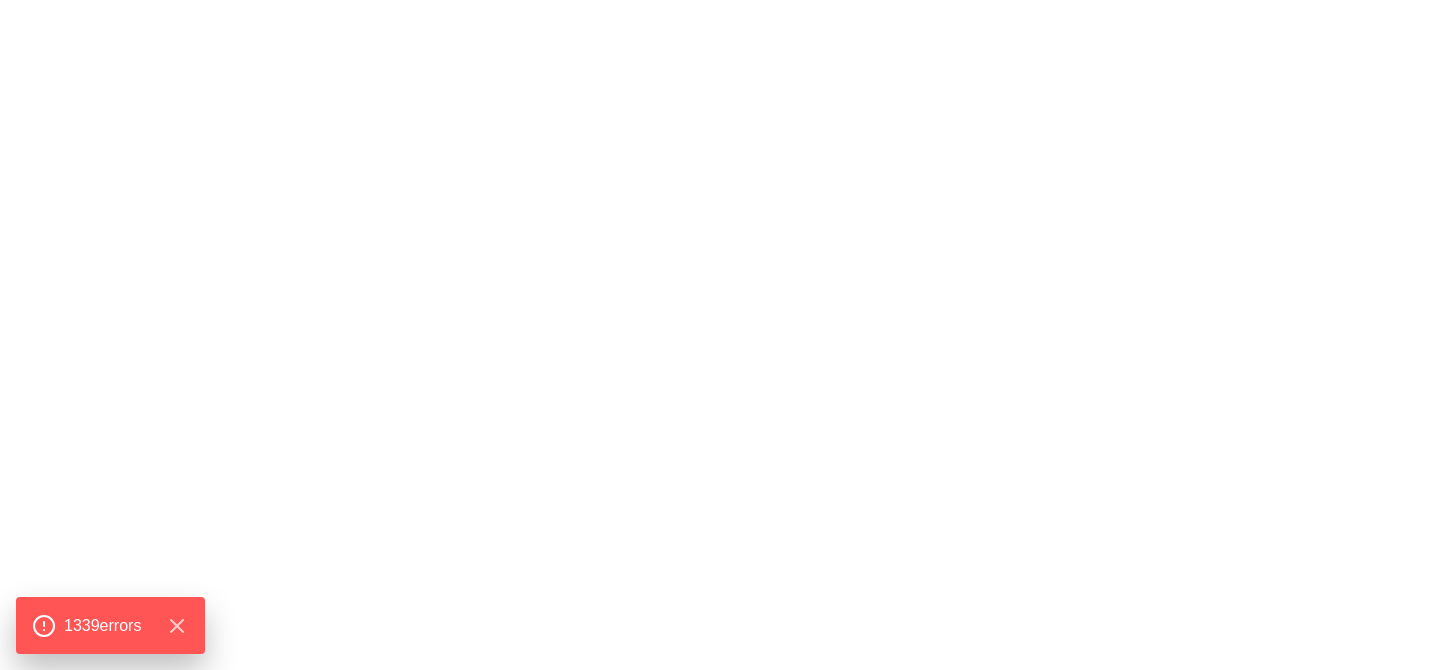 scroll, scrollTop: 0, scrollLeft: 0, axis: both 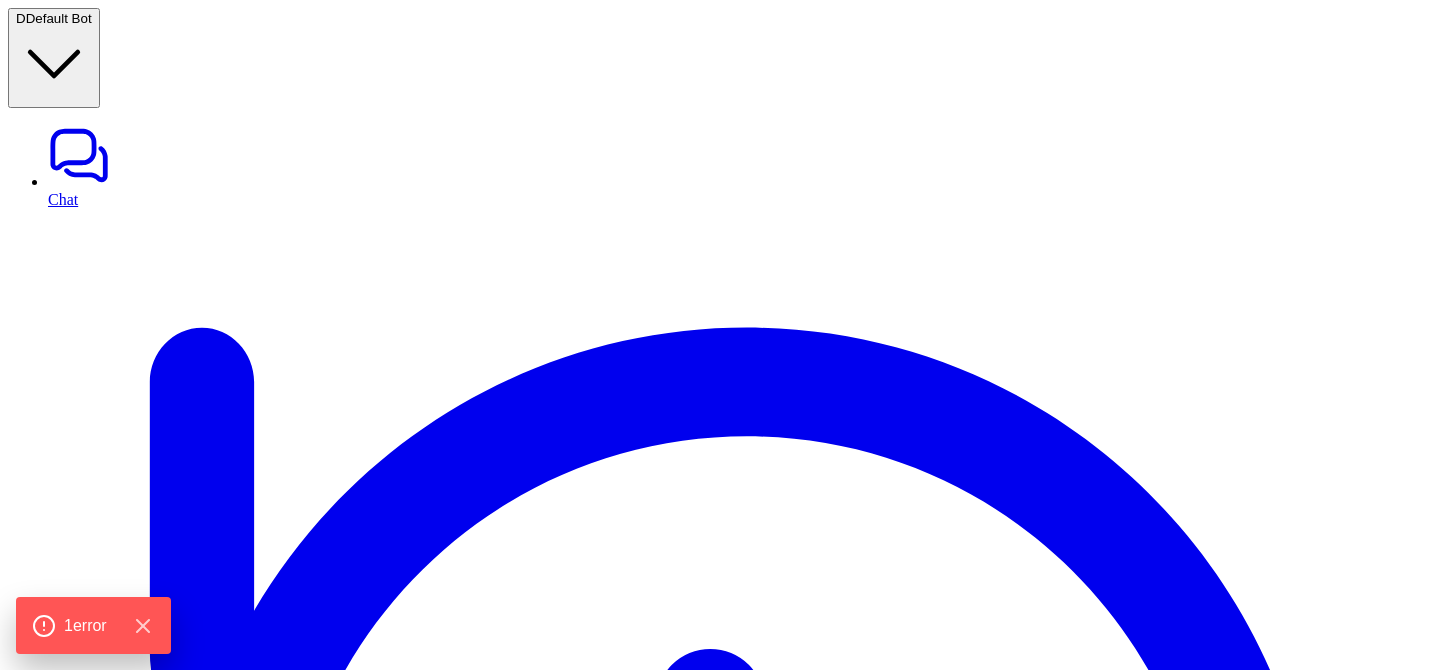 type on "**********" 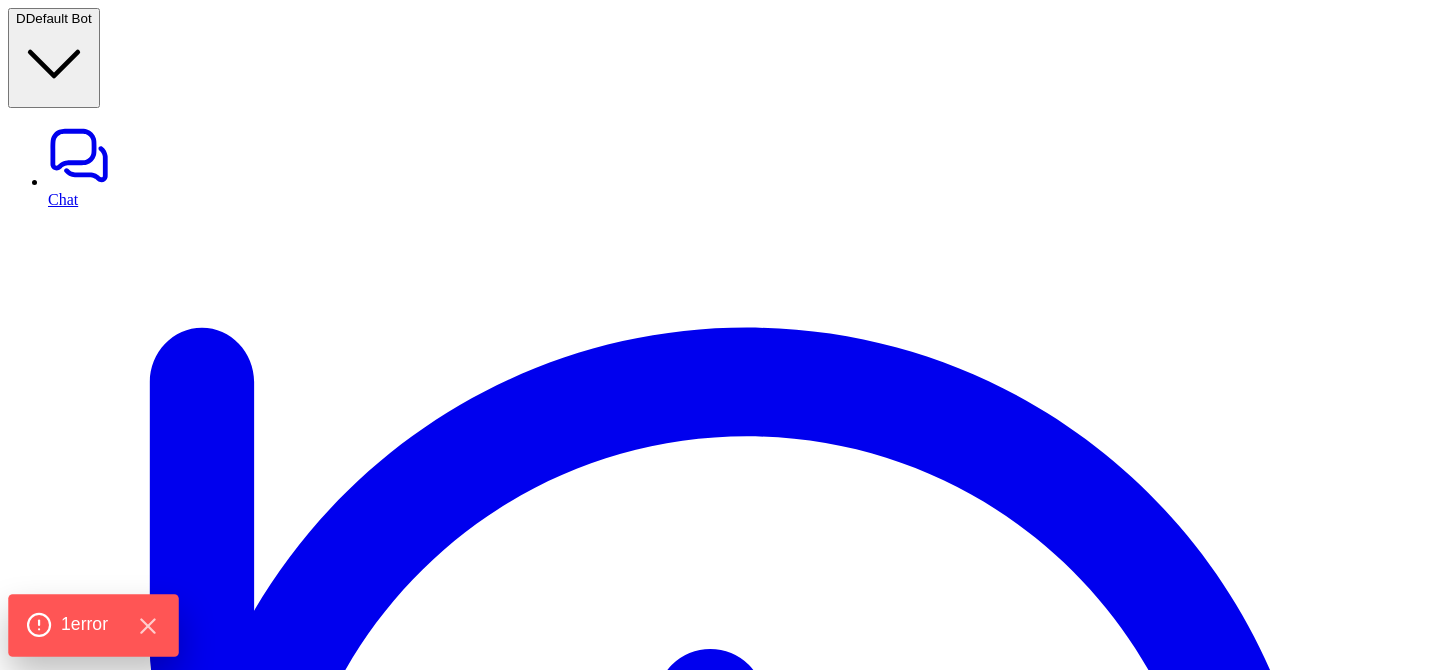 click on "1  error" 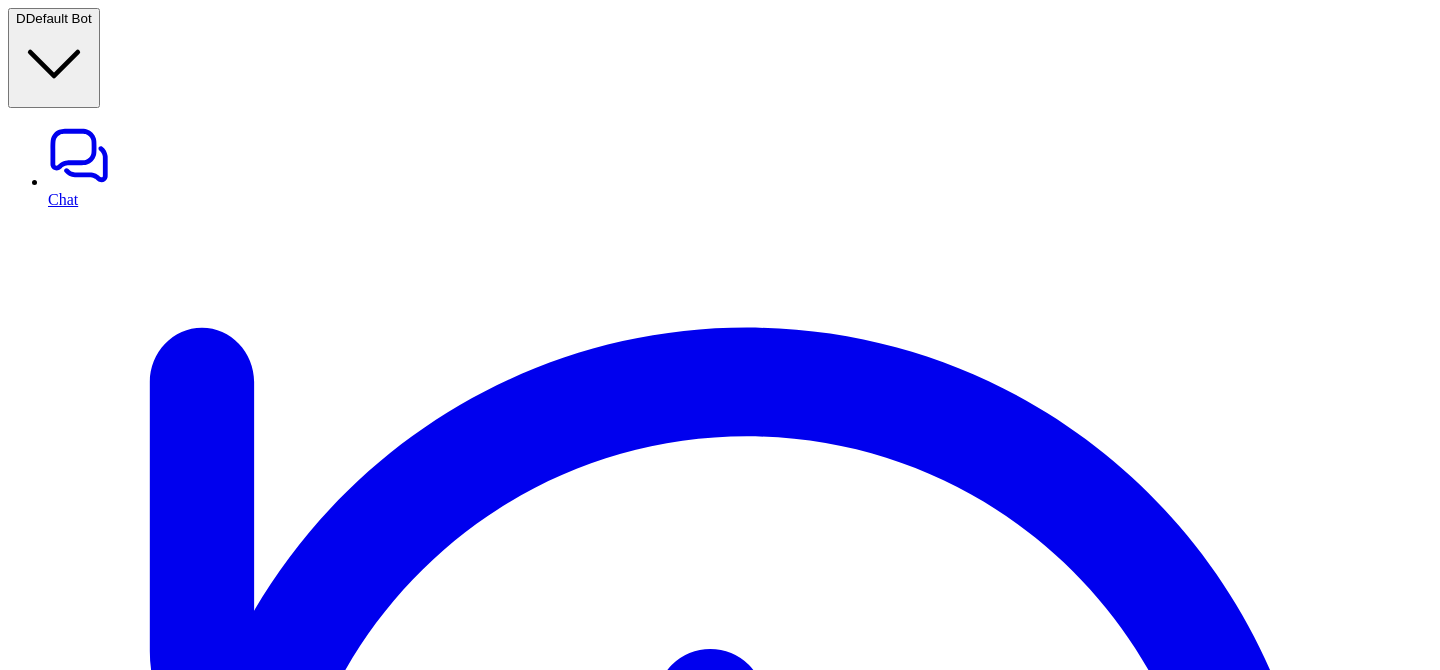 scroll, scrollTop: 0, scrollLeft: 0, axis: both 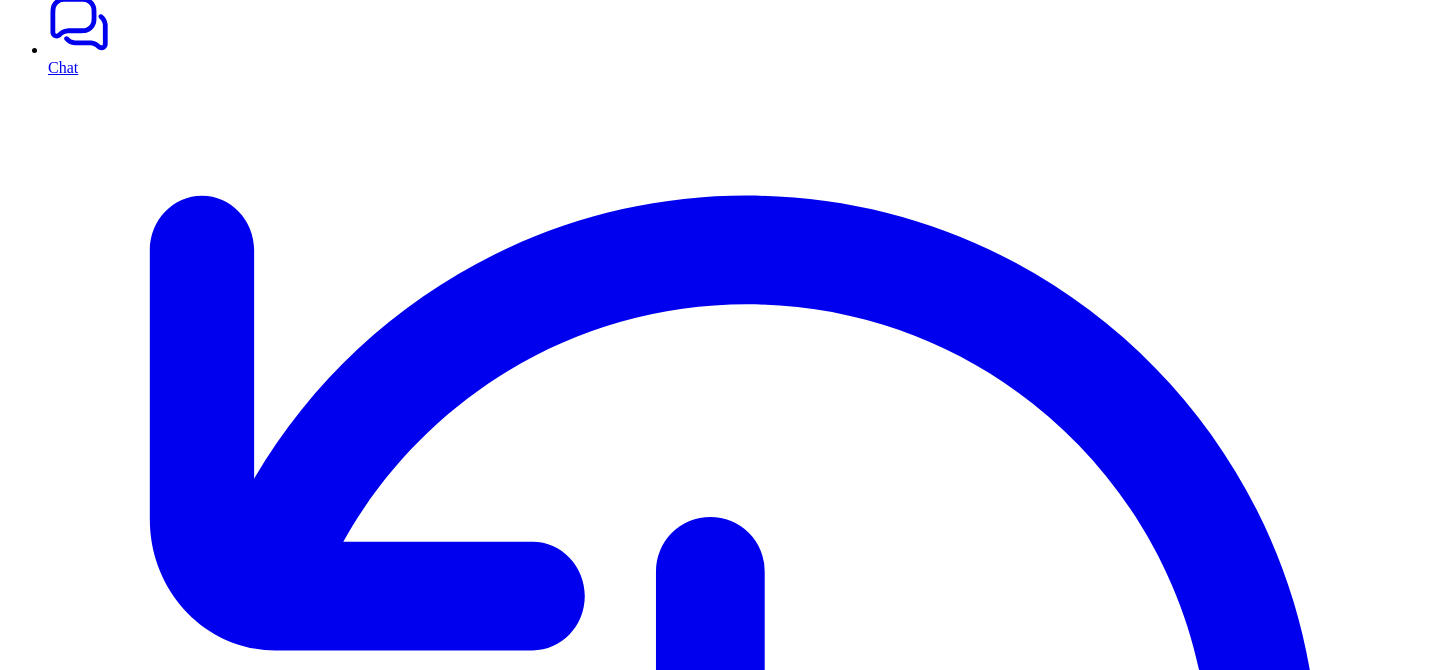 click on "Paying customers are limited to   3000  tickets per run —   contact support   if you need more Choose the types of tickets that should be trained on Learn how to construct a valid search query in the help docs. Read help docs Preview sample Advanced prompt filter (optional) Note that this prompt needs to be crafted carefully and you should proceed with caution." at bounding box center [720, 12881] 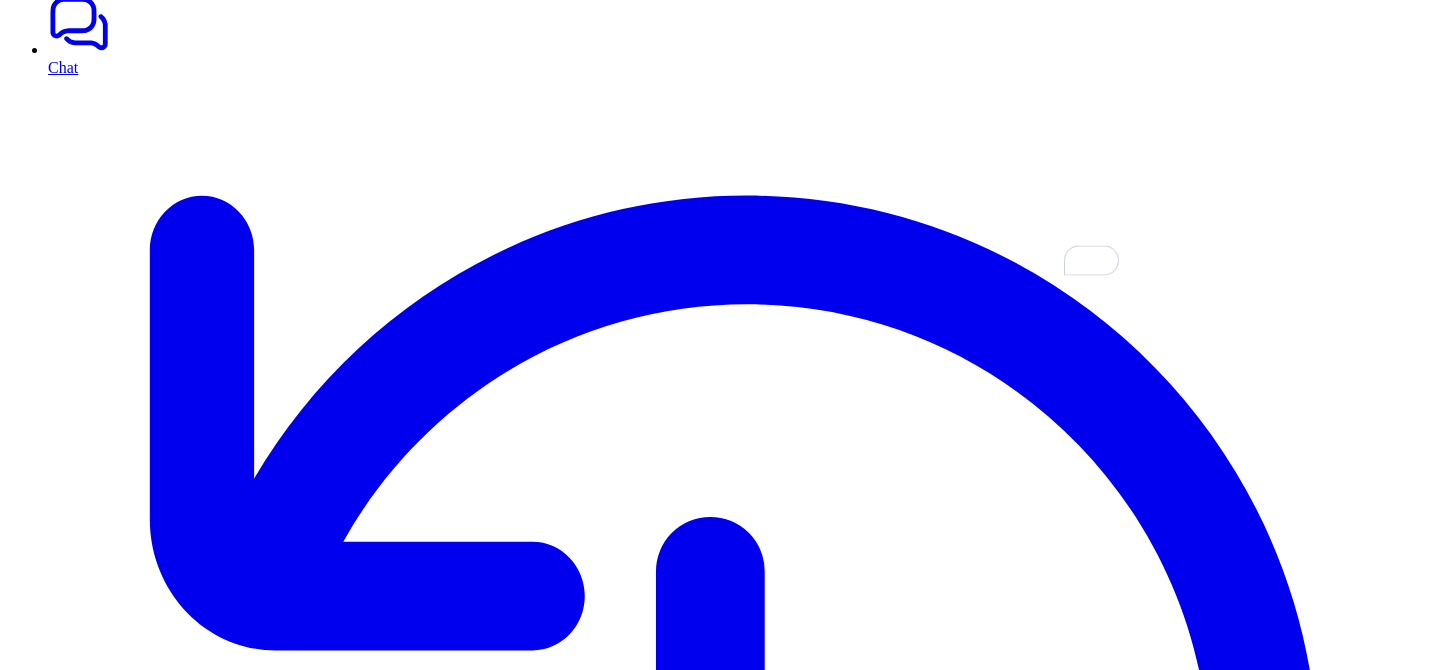 type on "**********" 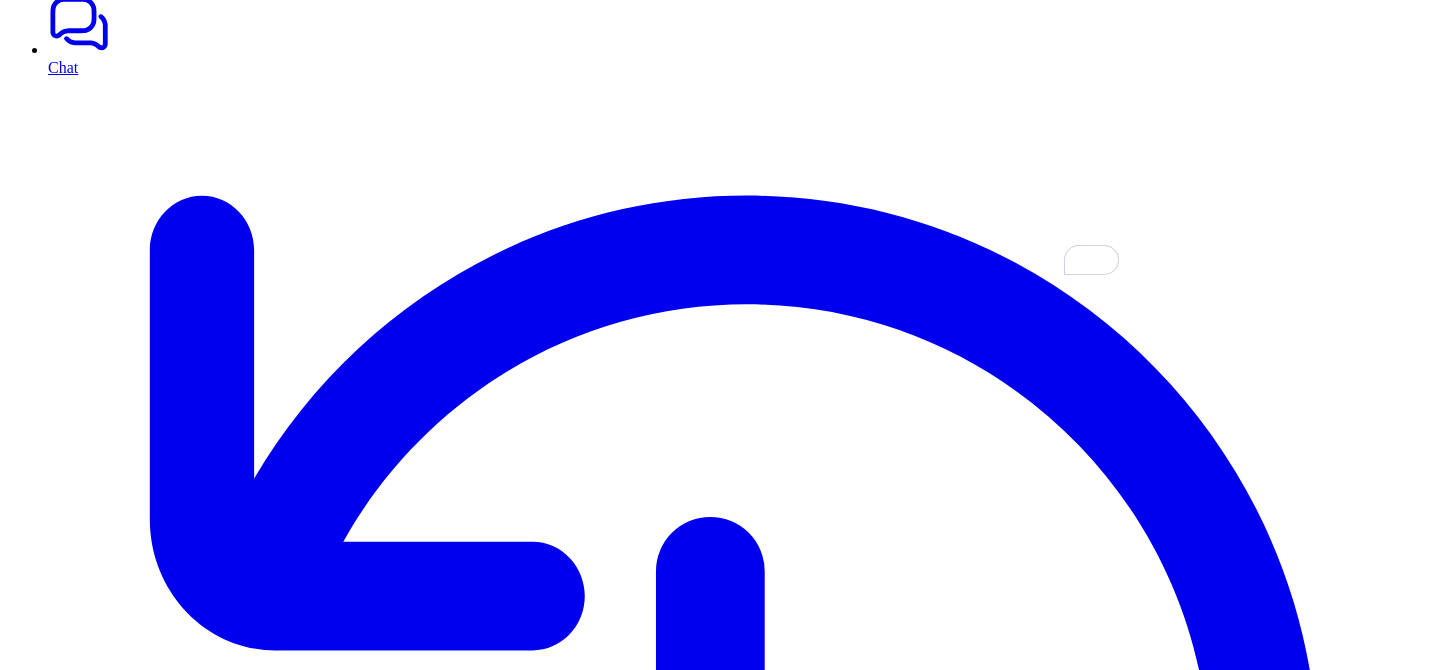 click on "Process tickets" at bounding box center [61, 13159] 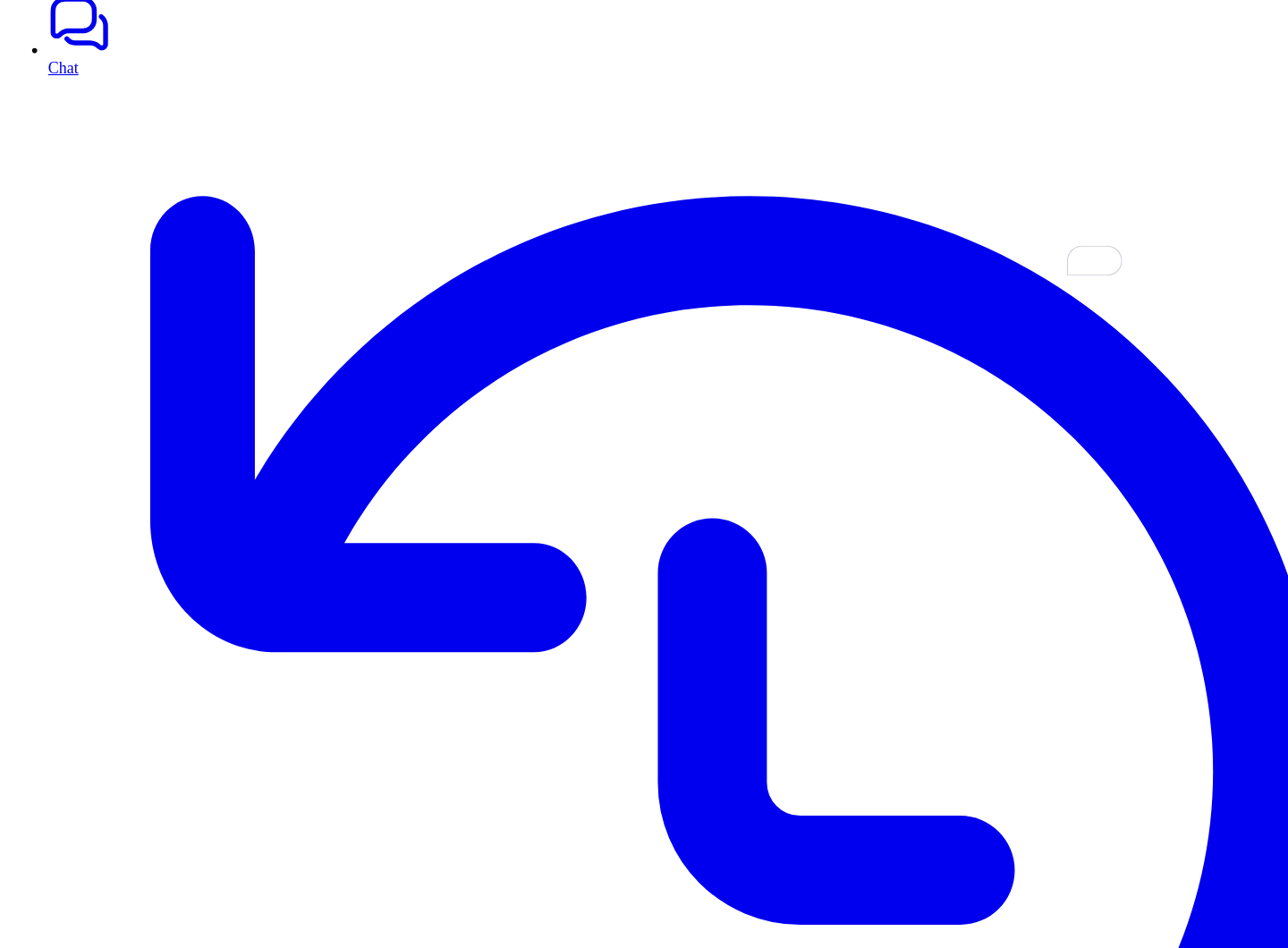 click on "Process tickets" at bounding box center [55, 11930] 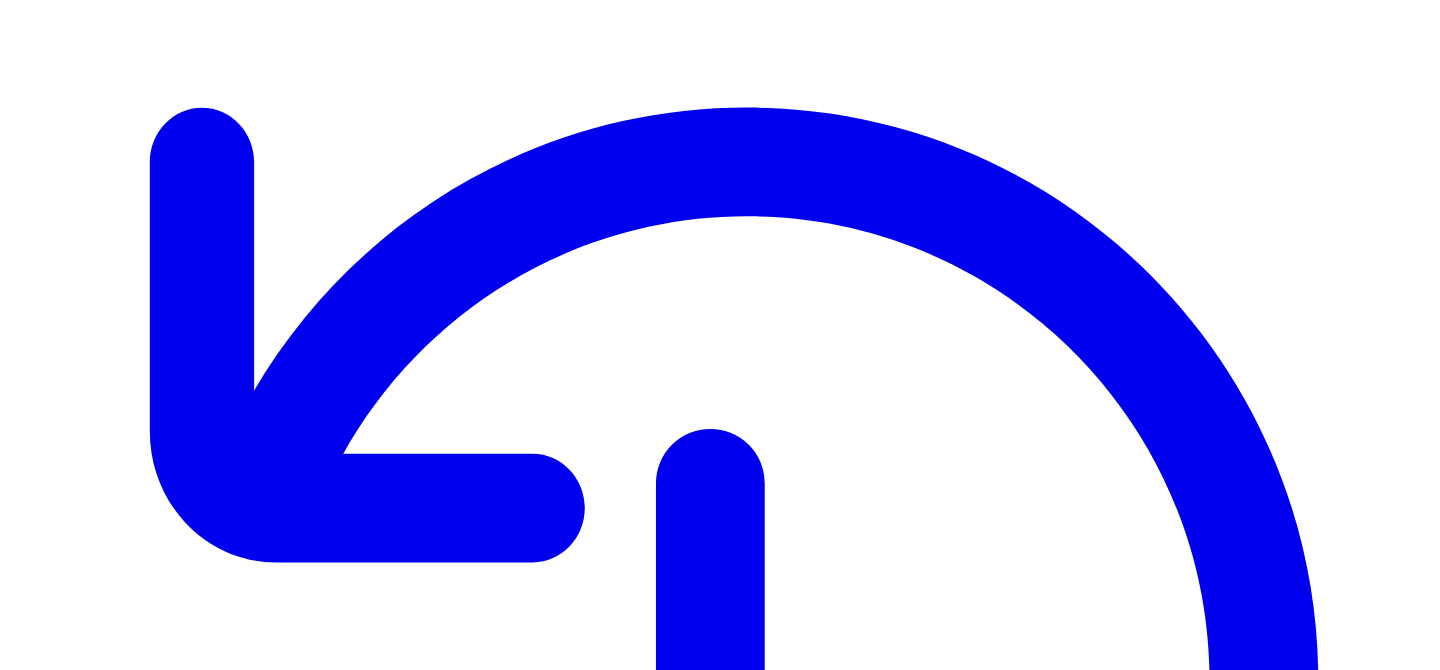 scroll, scrollTop: 222, scrollLeft: 0, axis: vertical 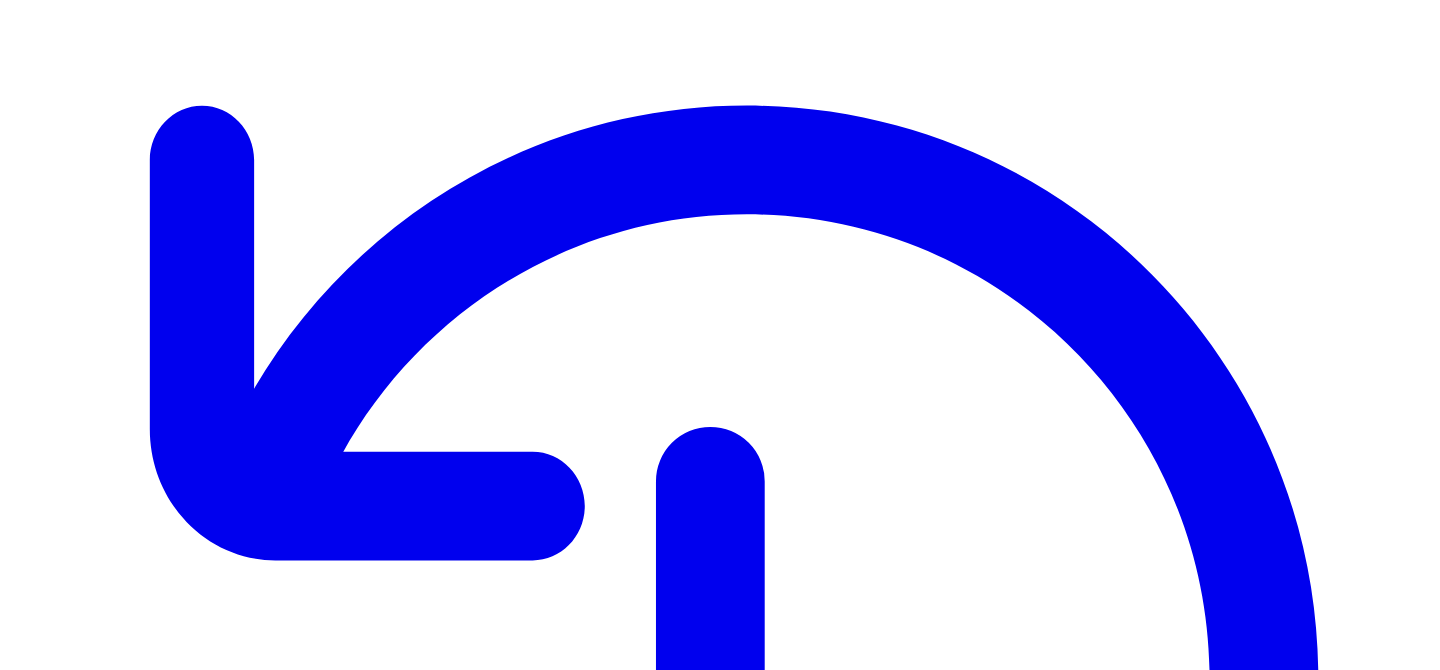 click at bounding box center [85, 12804] 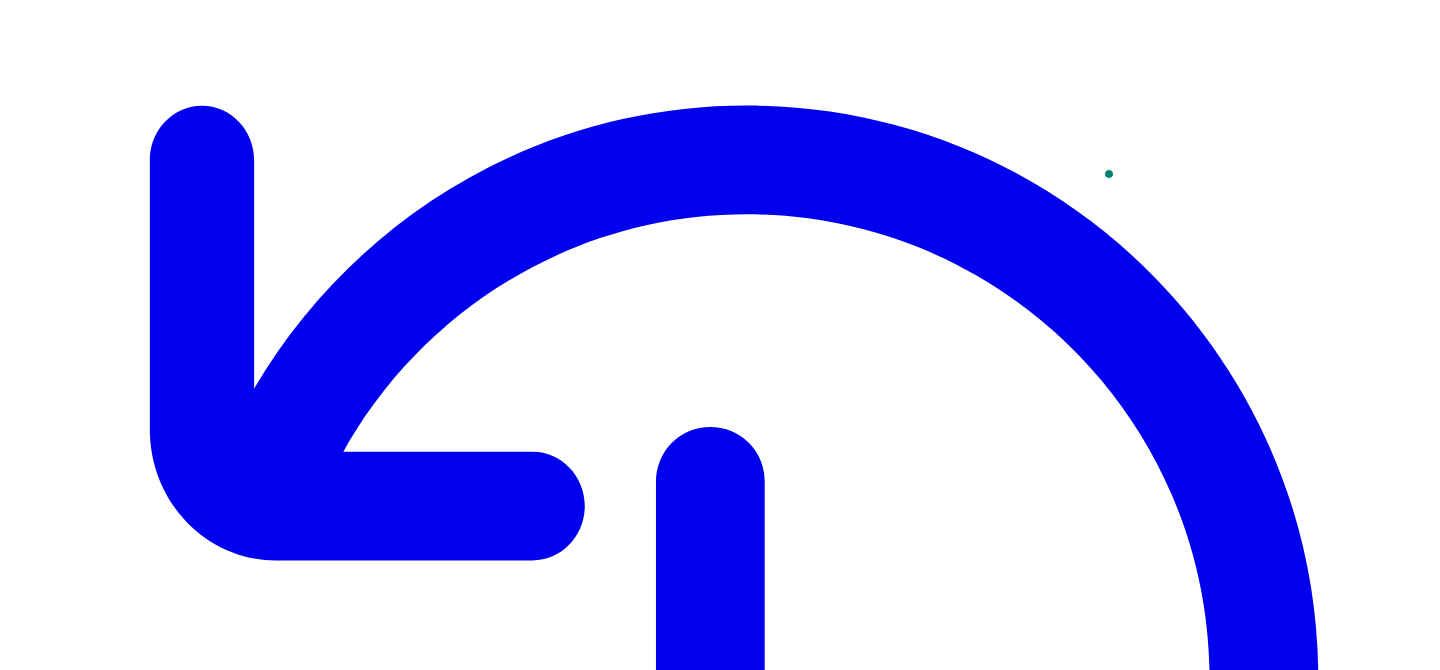 type on "**********" 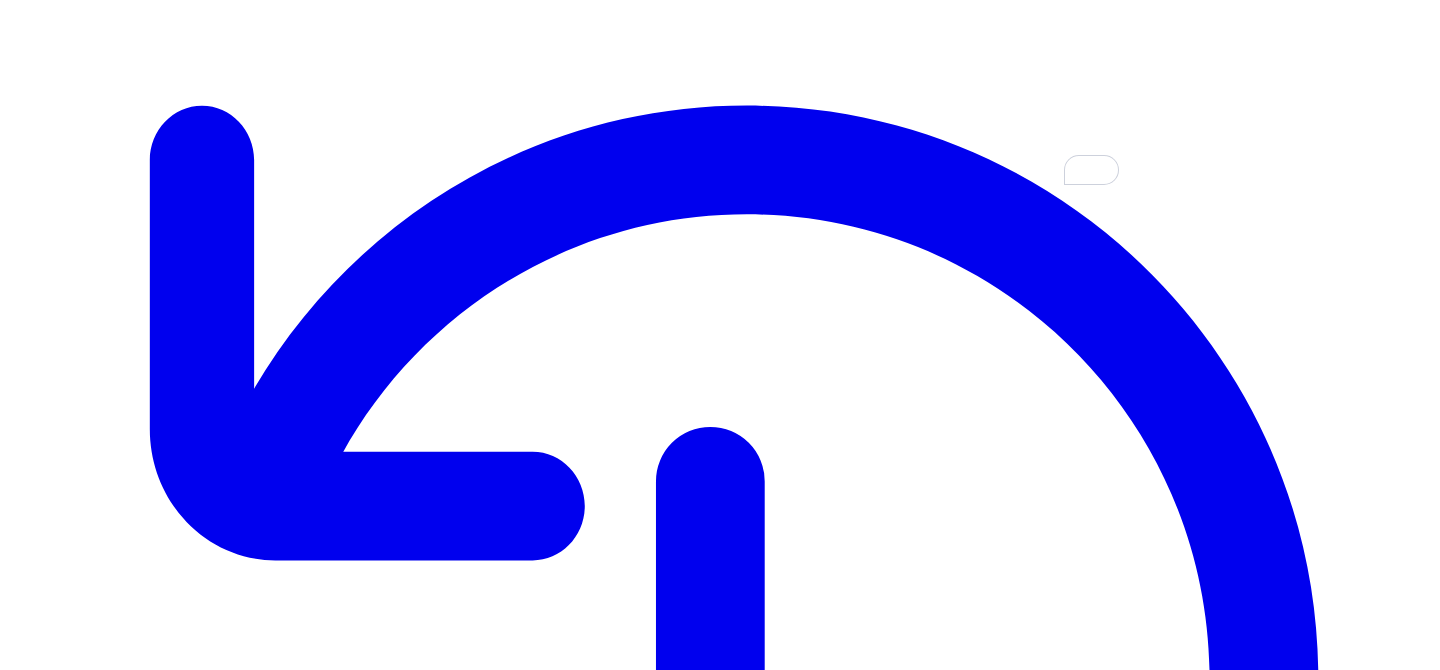 click 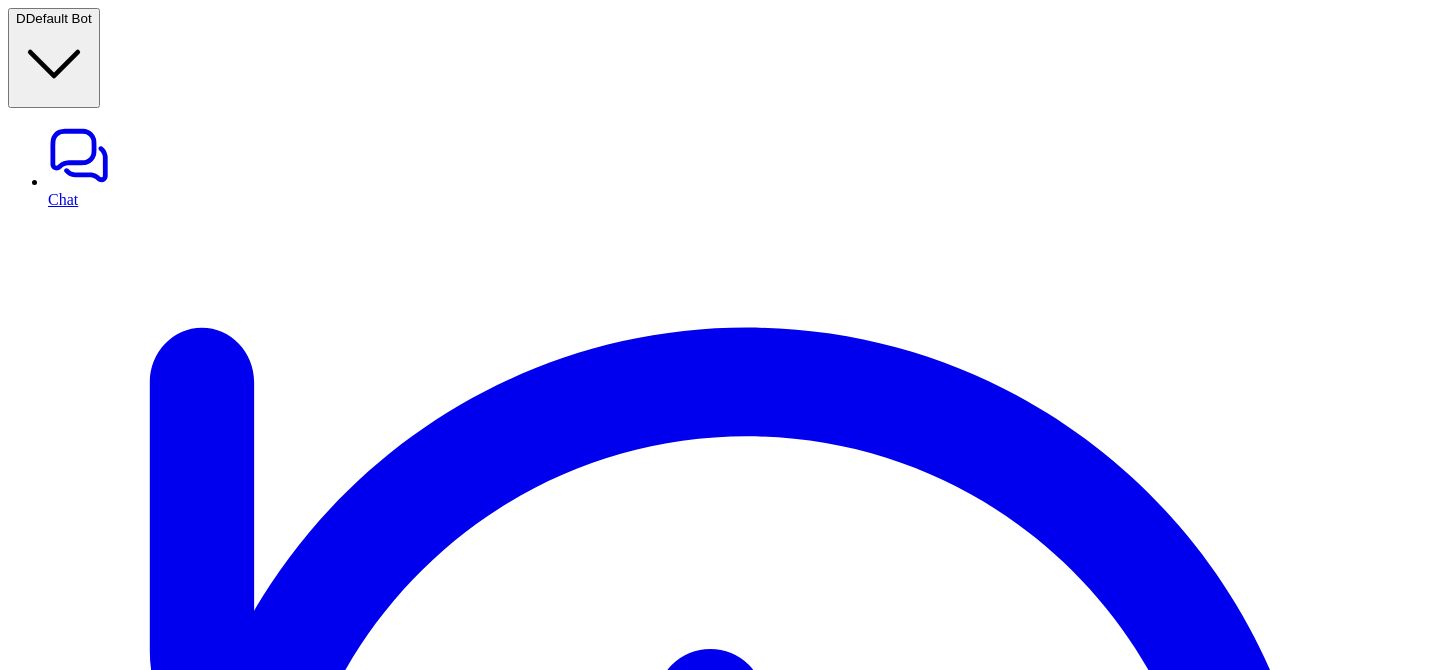 scroll, scrollTop: 0, scrollLeft: 0, axis: both 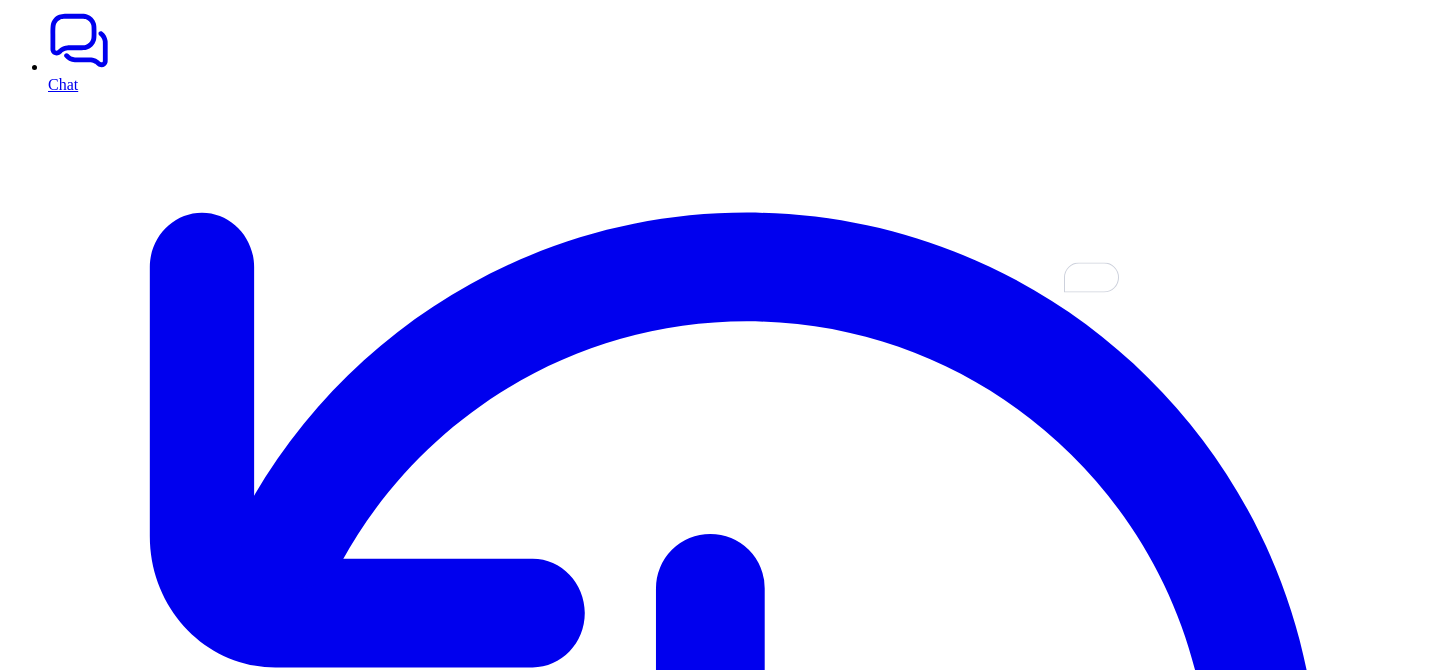 type on "**********" 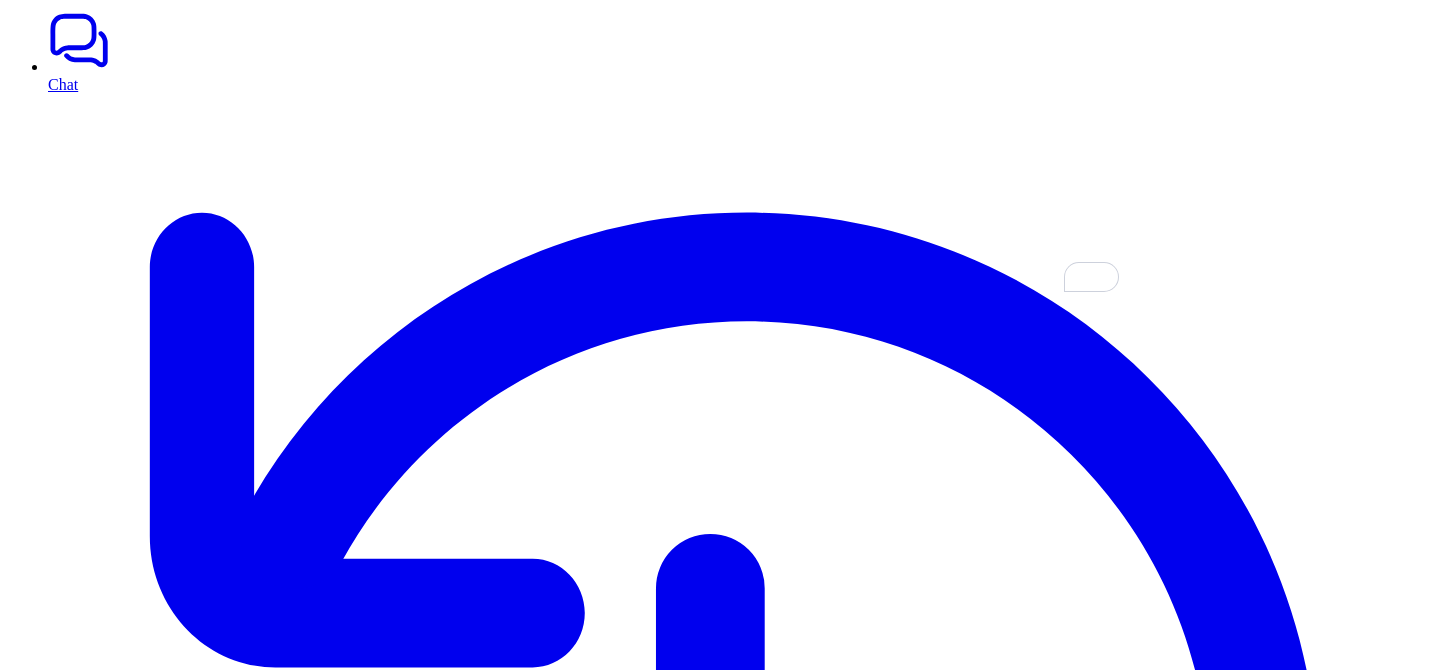 click on "**********" at bounding box center [720, 12323] 